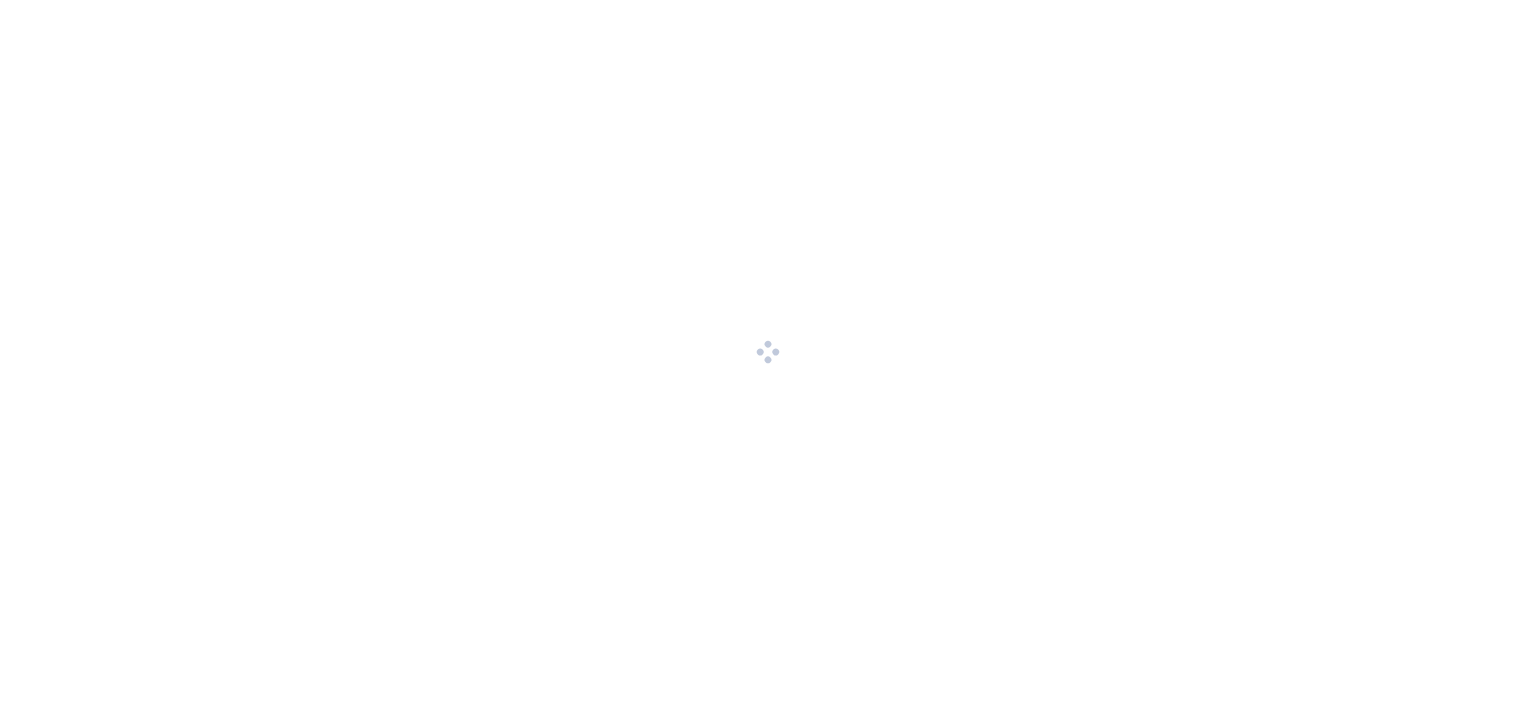 scroll, scrollTop: 0, scrollLeft: 0, axis: both 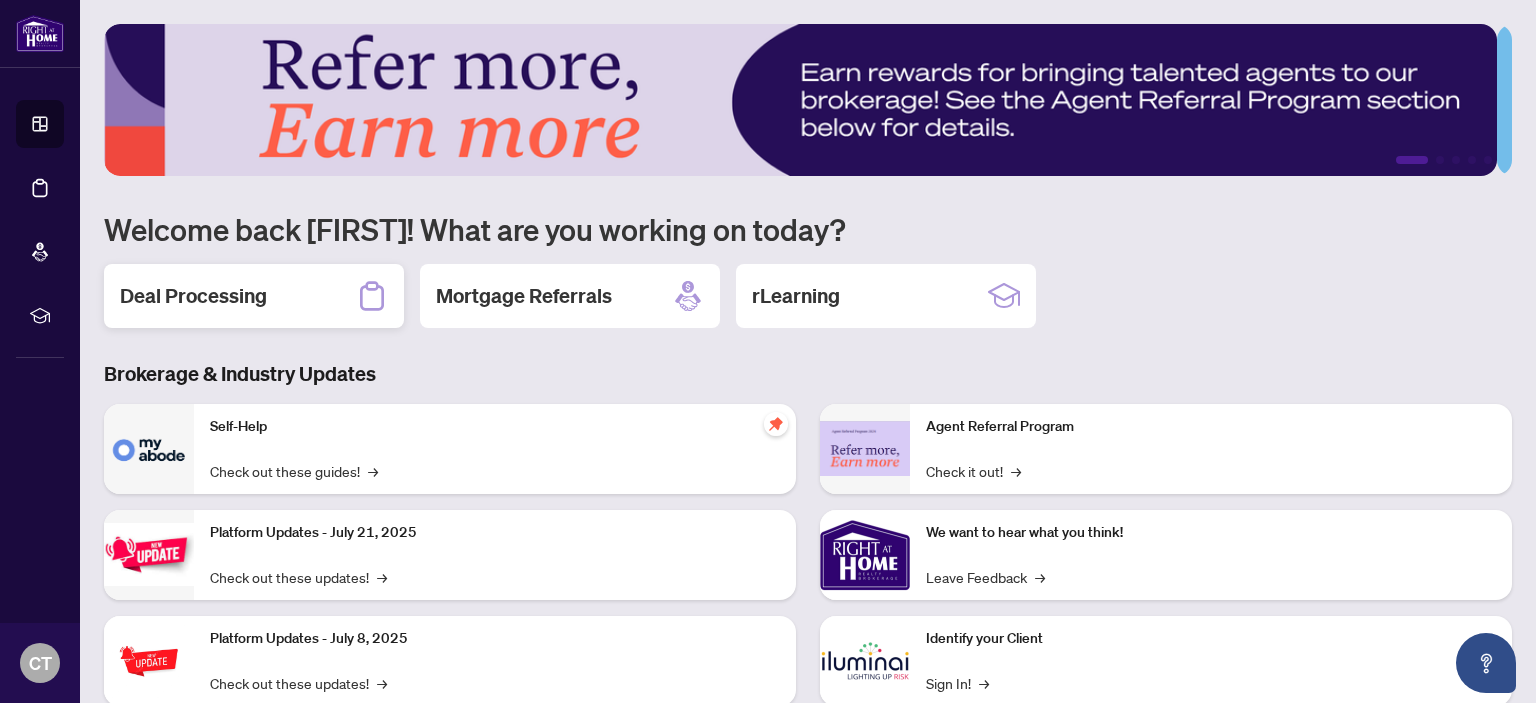 click on "Deal Processing" at bounding box center [193, 296] 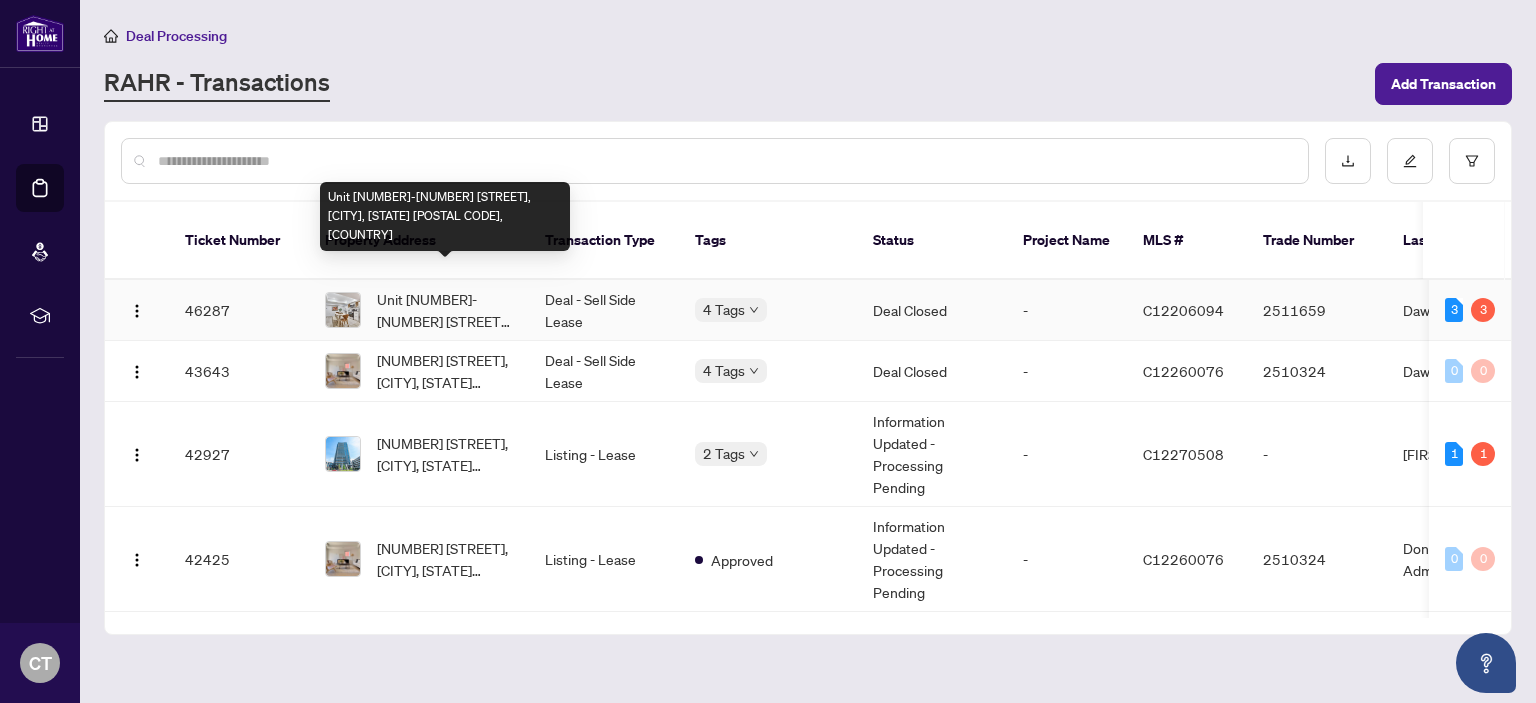 click on "Unit [NUMBER]-[NUMBER] [STREET], [CITY], [STATE] [POSTAL CODE], [COUNTRY]" at bounding box center [445, 310] 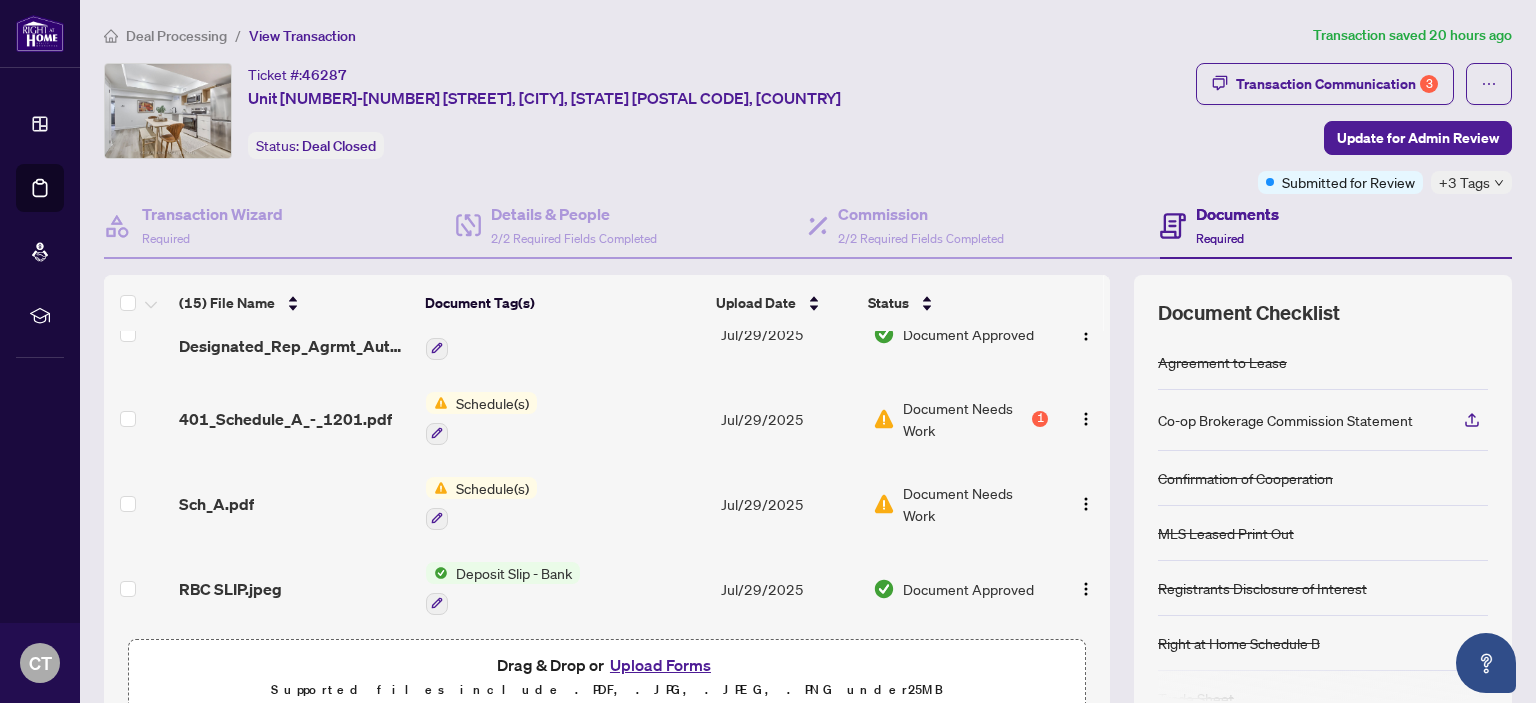 scroll, scrollTop: 829, scrollLeft: 0, axis: vertical 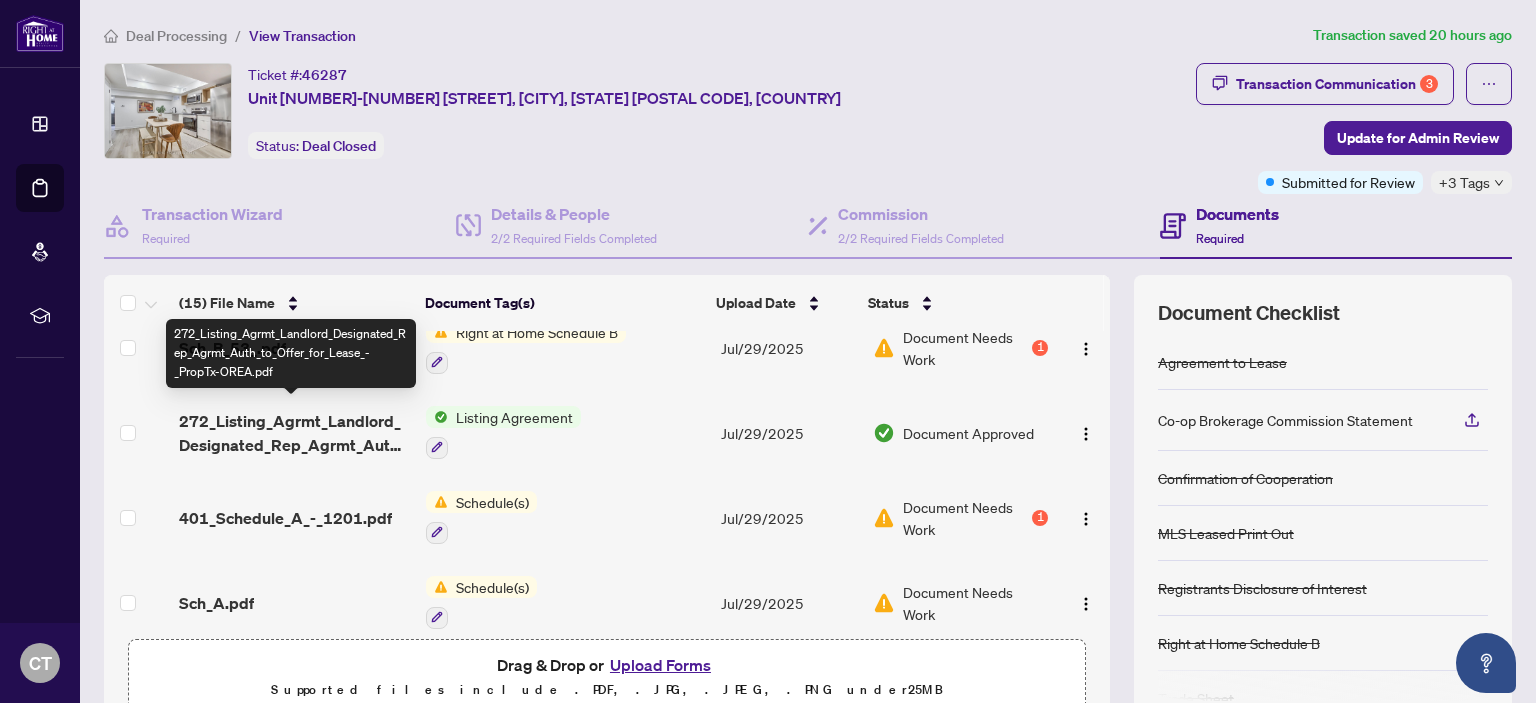click on "272_Listing_Agrmt_Landlord_Designated_Rep_Agrmt_Auth_to_Offer_for_Lease_-_PropTx-OREA.pdf" at bounding box center [294, 433] 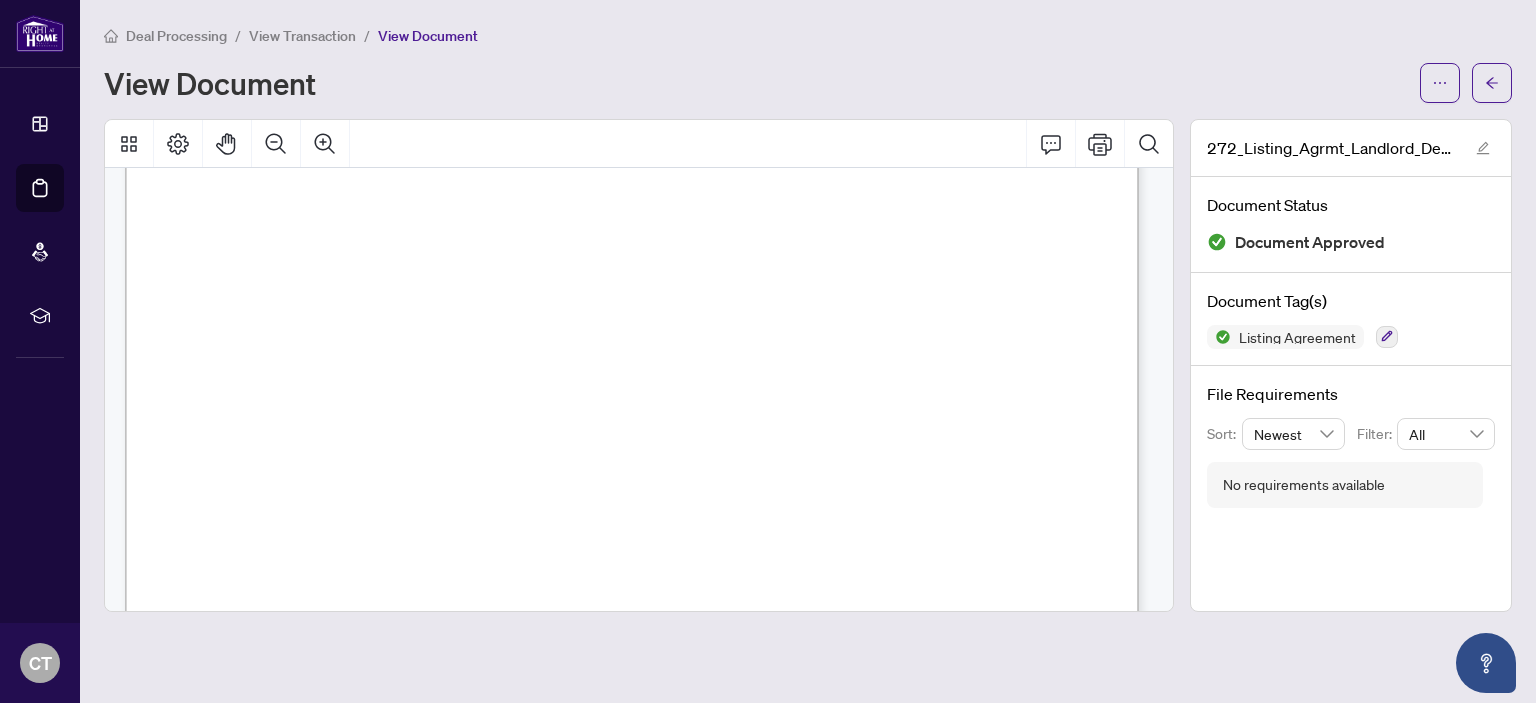 scroll, scrollTop: 4888, scrollLeft: 0, axis: vertical 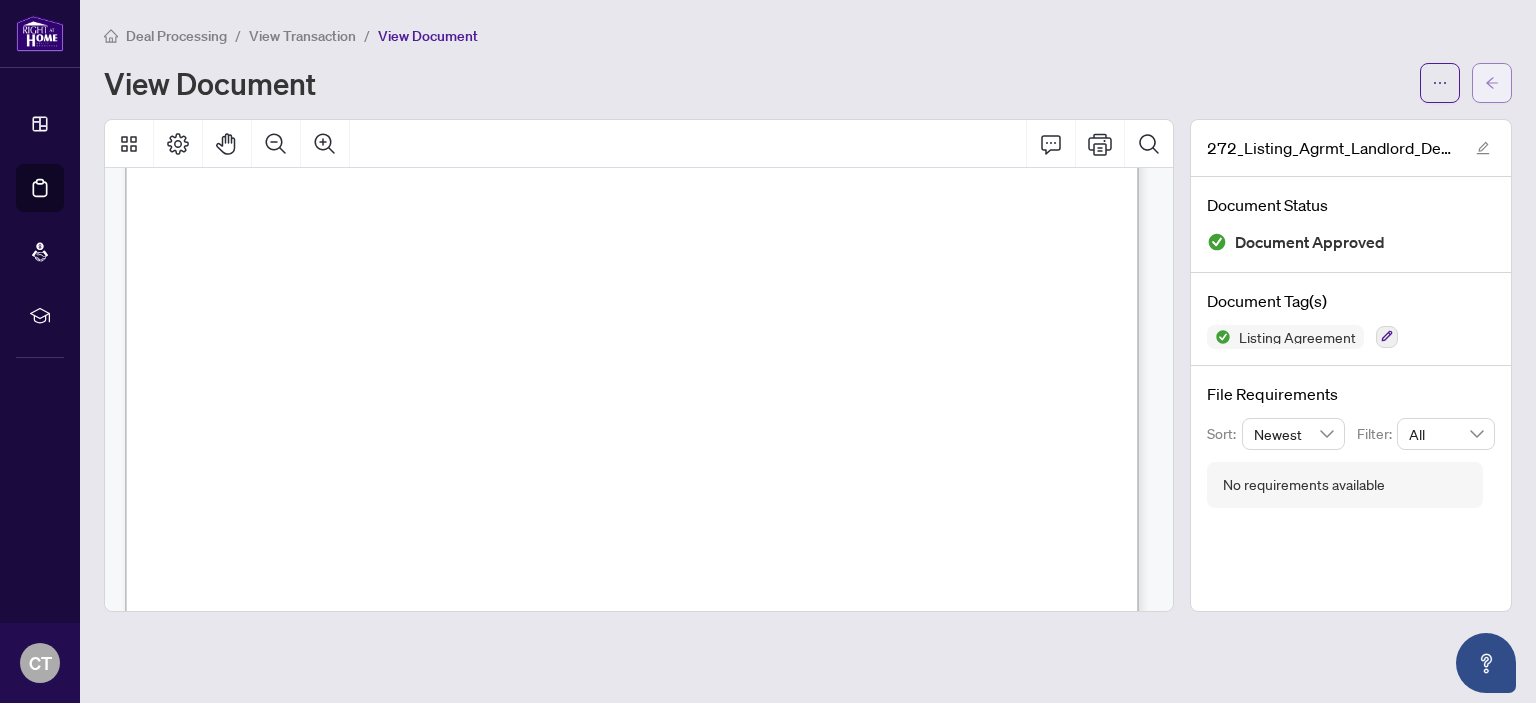 click at bounding box center [1492, 83] 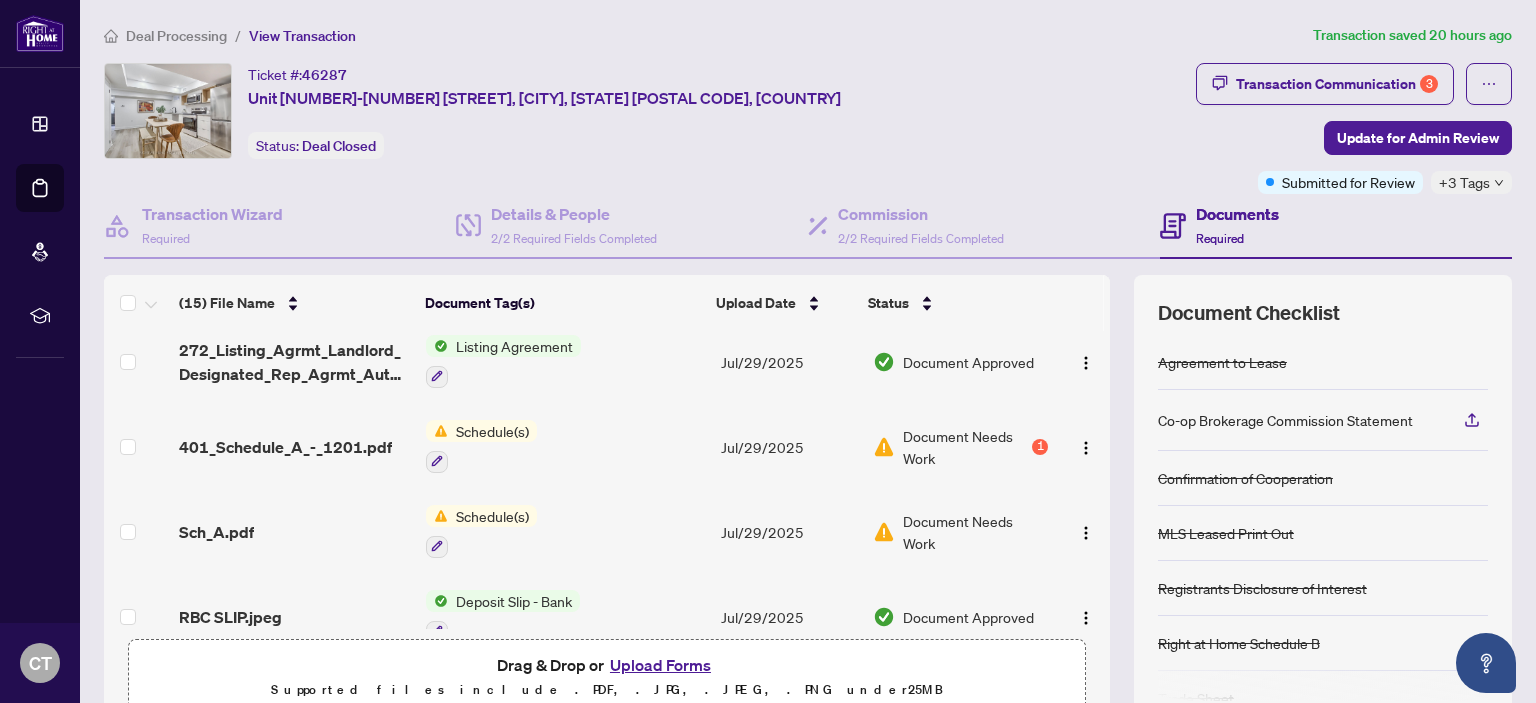scroll, scrollTop: 928, scrollLeft: 0, axis: vertical 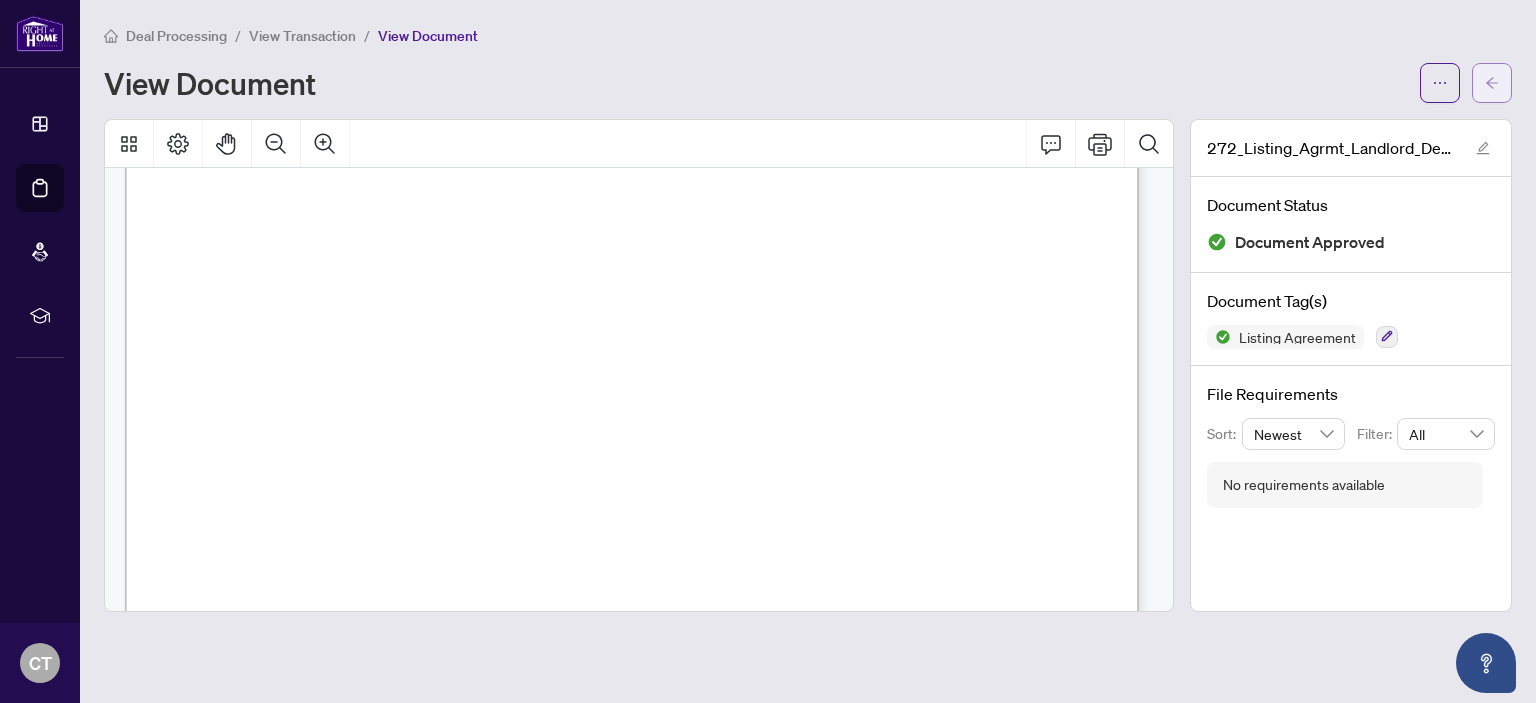 click 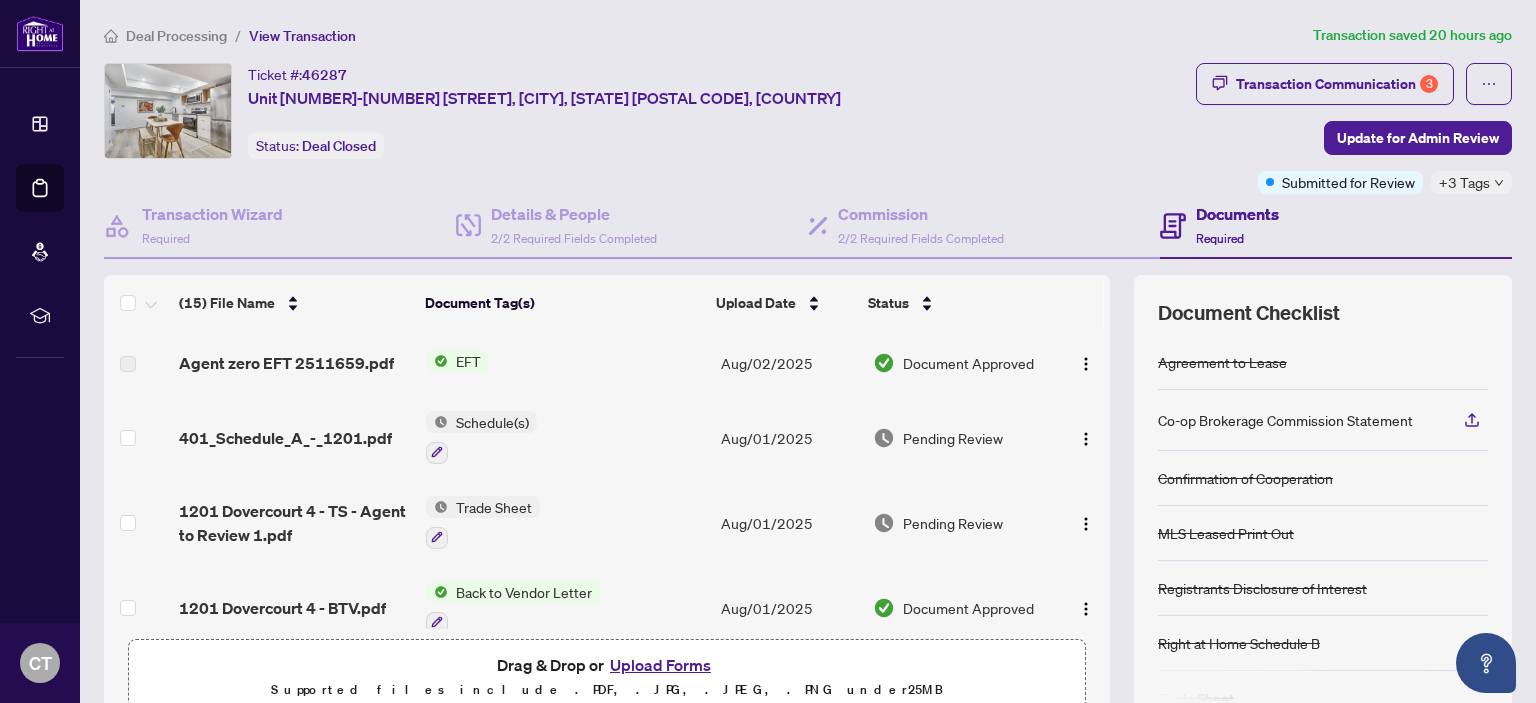click on "Deal Processing" at bounding box center (176, 36) 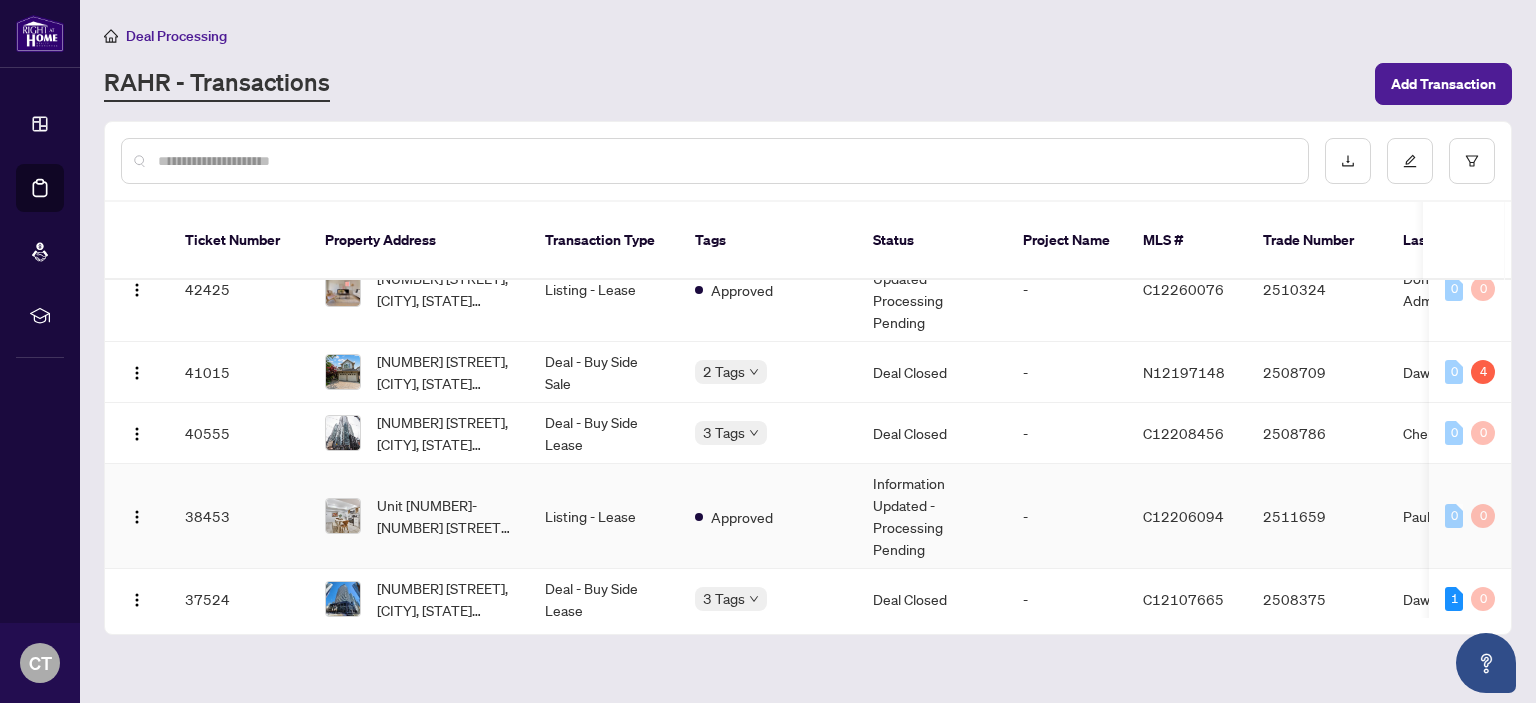 scroll, scrollTop: 300, scrollLeft: 0, axis: vertical 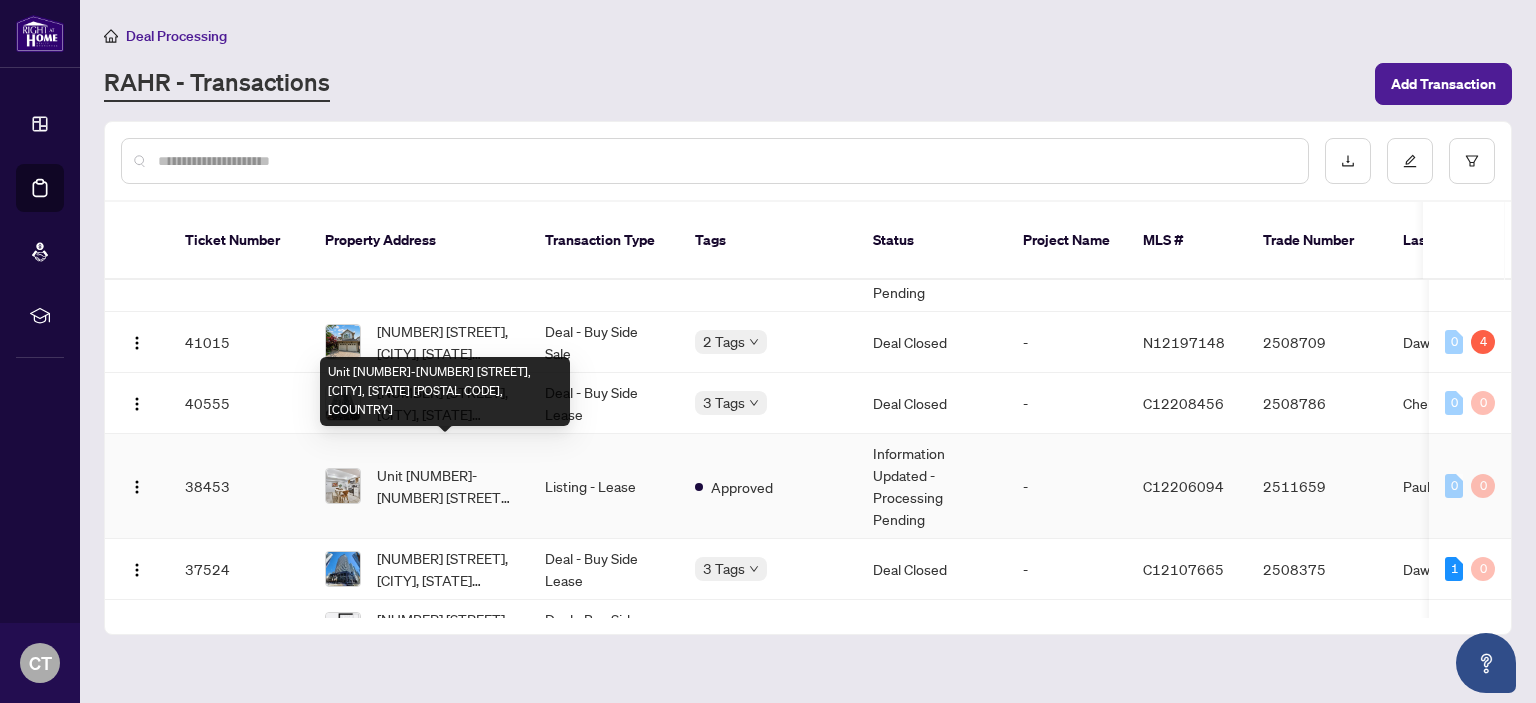 click on "Unit [NUMBER]-[NUMBER] [STREET], [CITY], [STATE] [POSTAL CODE], [COUNTRY]" at bounding box center (445, 486) 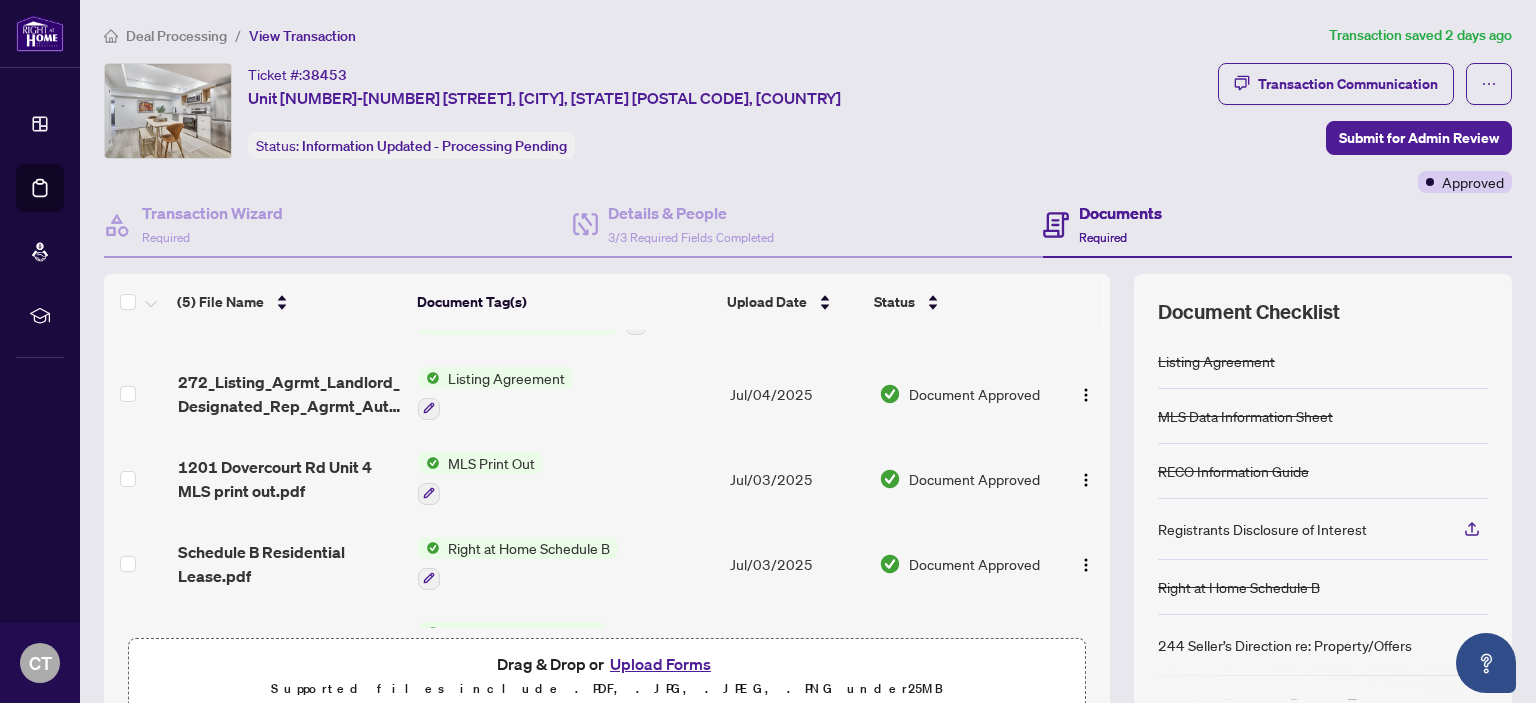 scroll, scrollTop: 30, scrollLeft: 0, axis: vertical 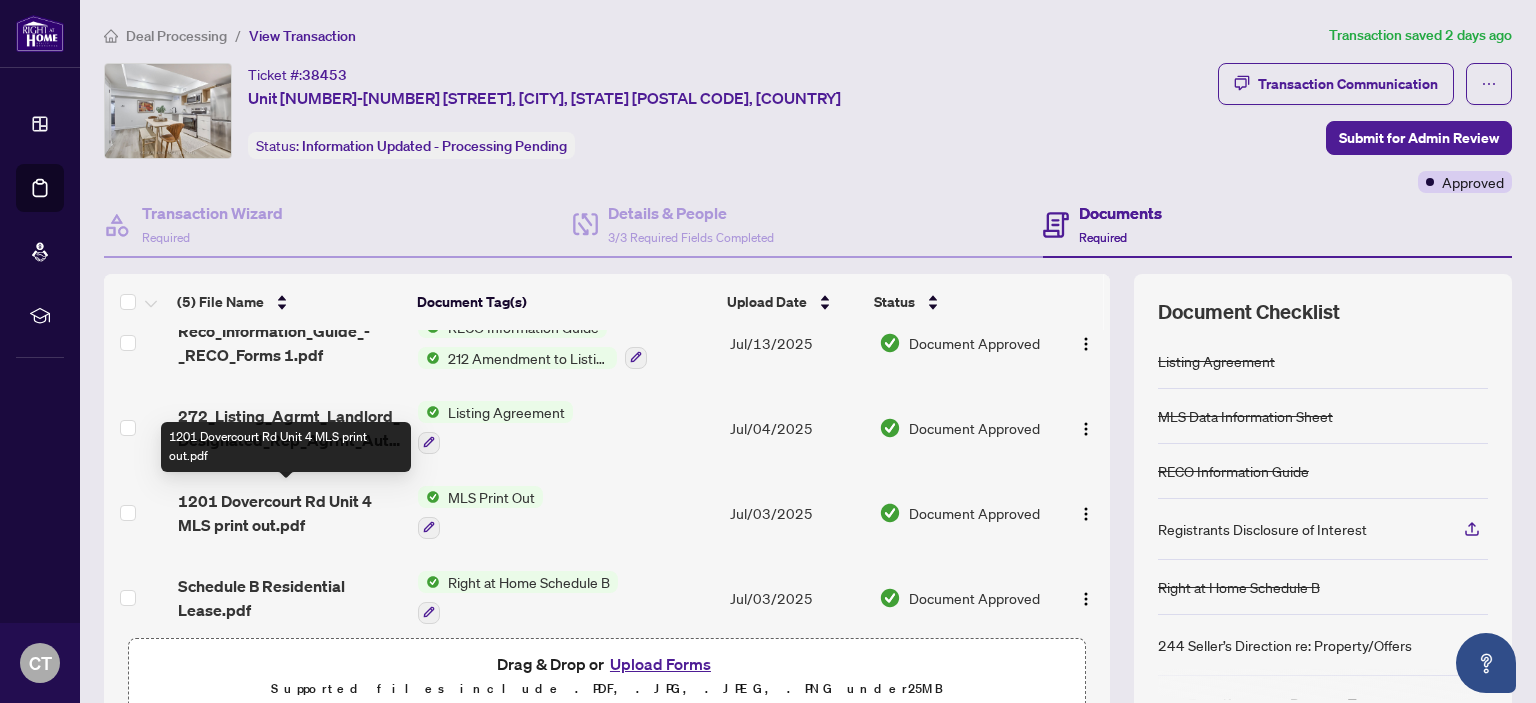 click on "1201 Dovercourt Rd Unit 4 MLS print out.pdf" at bounding box center [290, 513] 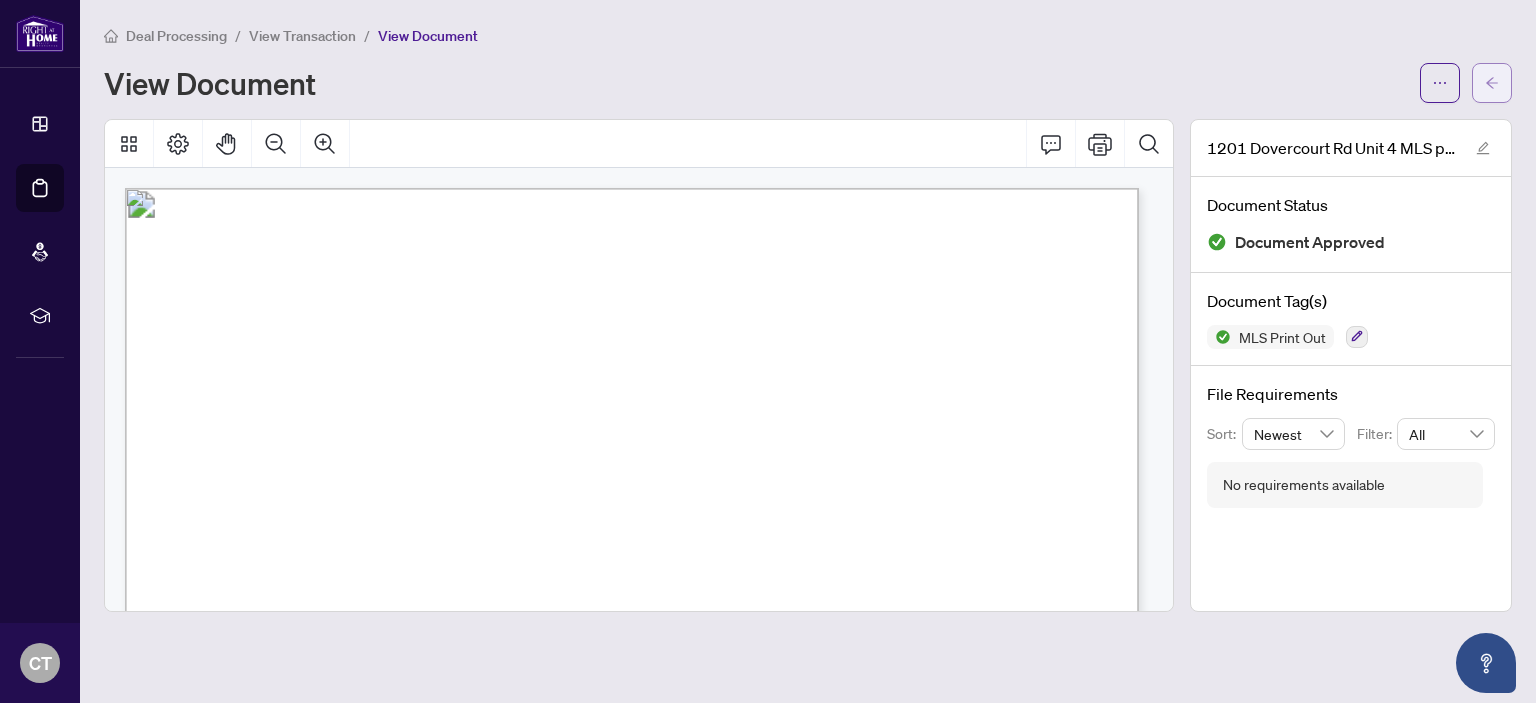 click at bounding box center (1492, 83) 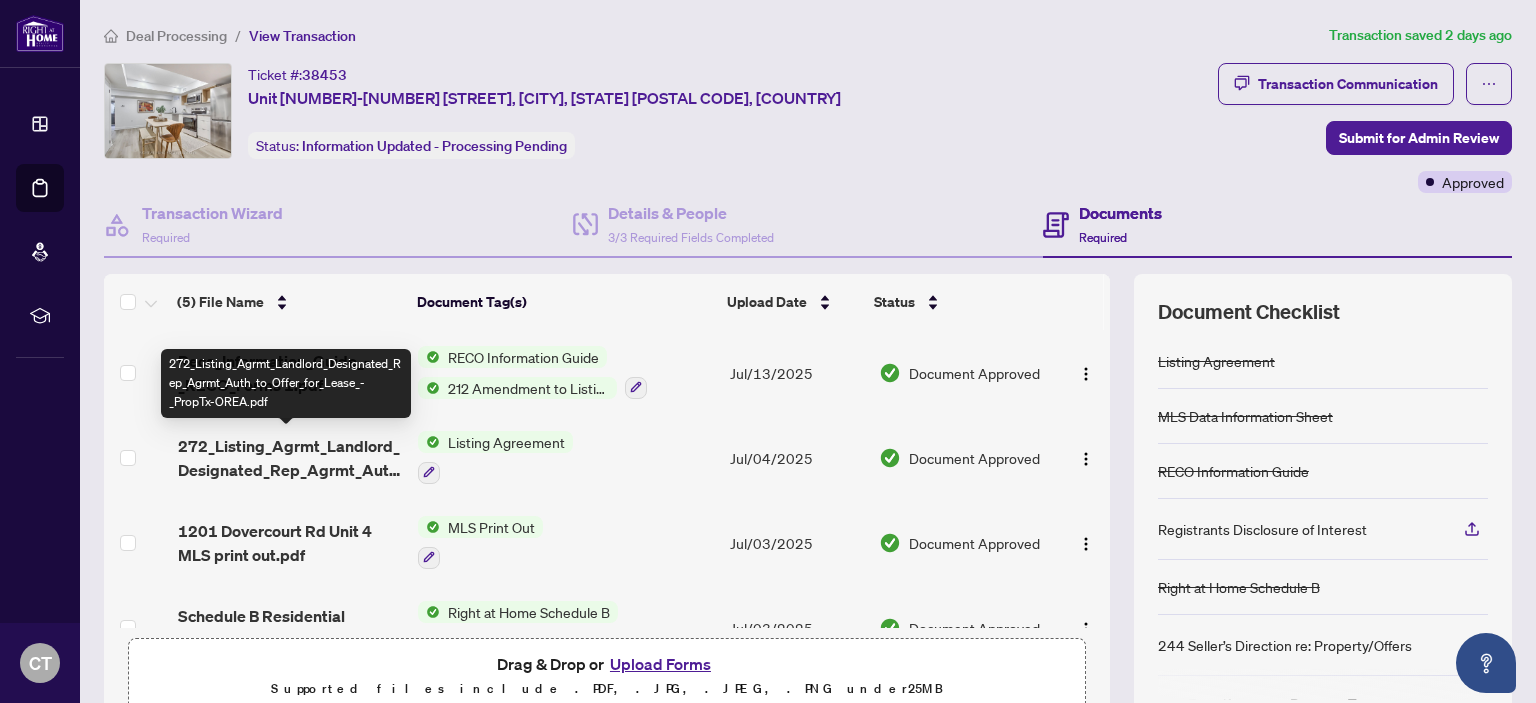 click on "272_Listing_Agrmt_Landlord_Designated_Rep_Agrmt_Auth_to_Offer_for_Lease_-_PropTx-OREA.pdf" at bounding box center (290, 458) 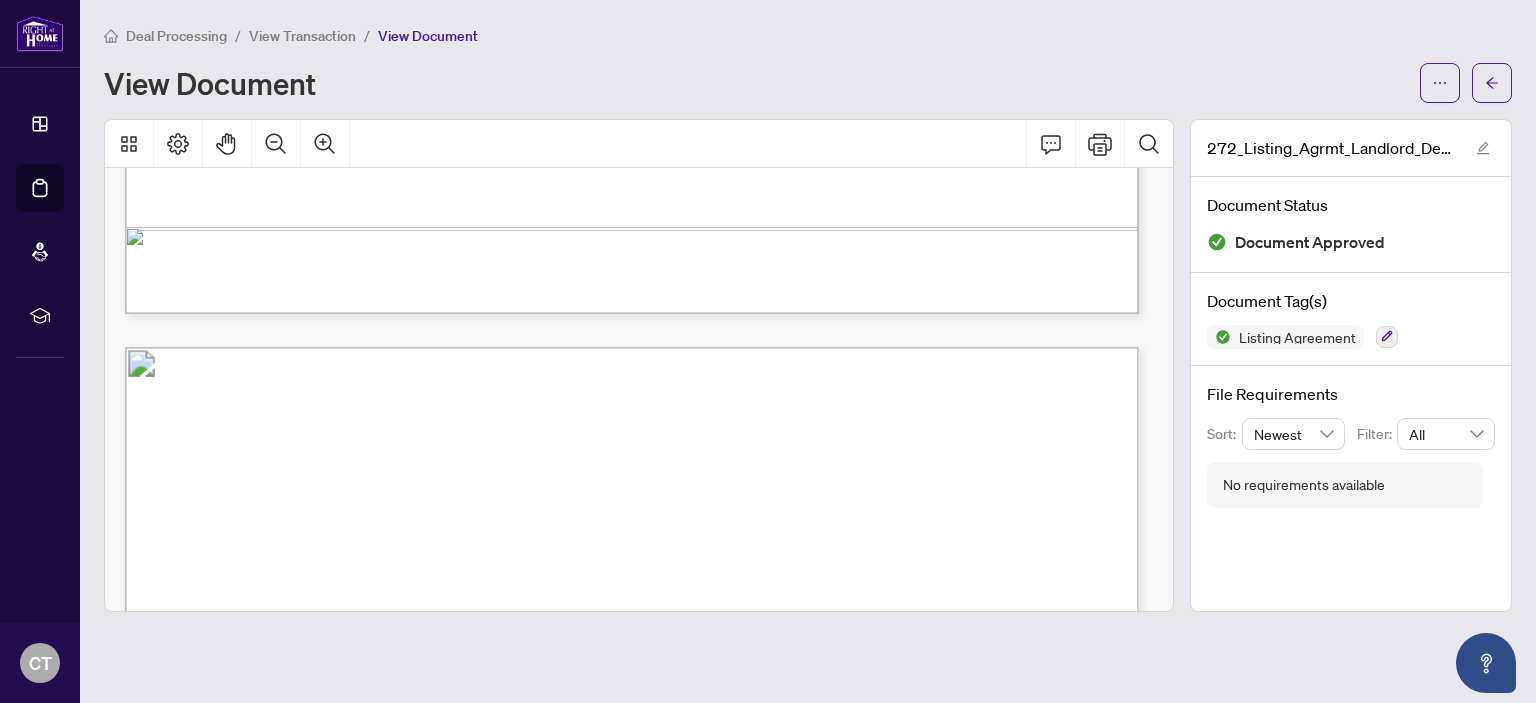 scroll, scrollTop: 4500, scrollLeft: 0, axis: vertical 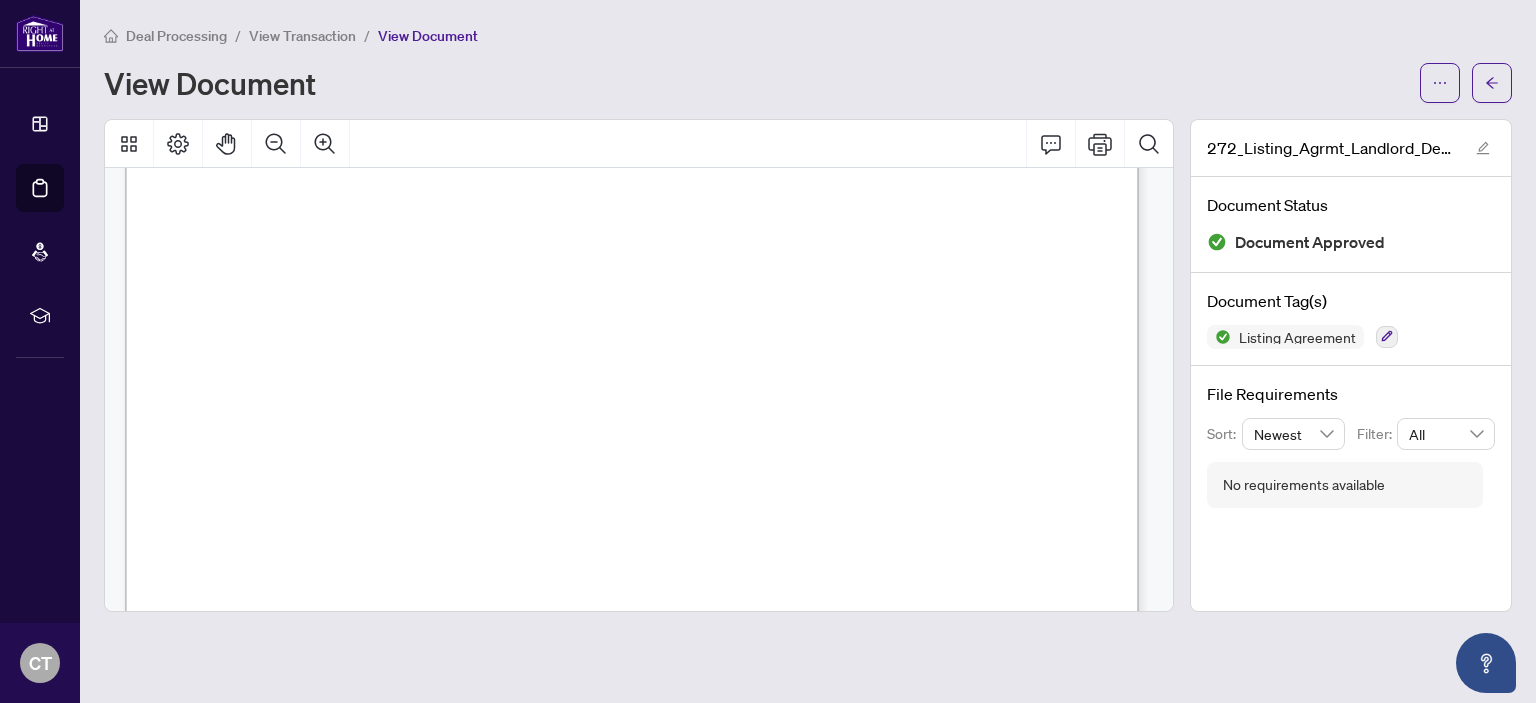 drag, startPoint x: 596, startPoint y: 335, endPoint x: 595, endPoint y: 460, distance: 125.004 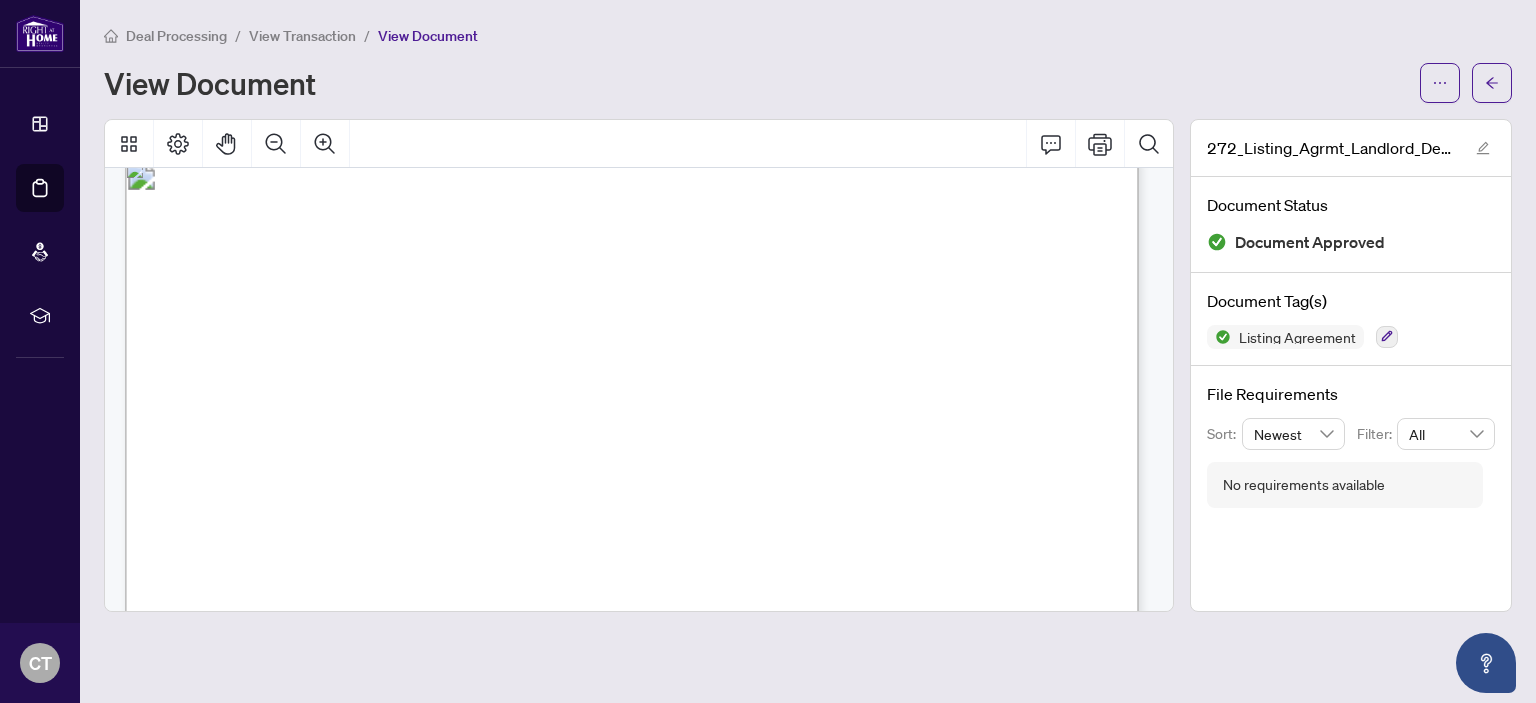 scroll, scrollTop: 0, scrollLeft: 0, axis: both 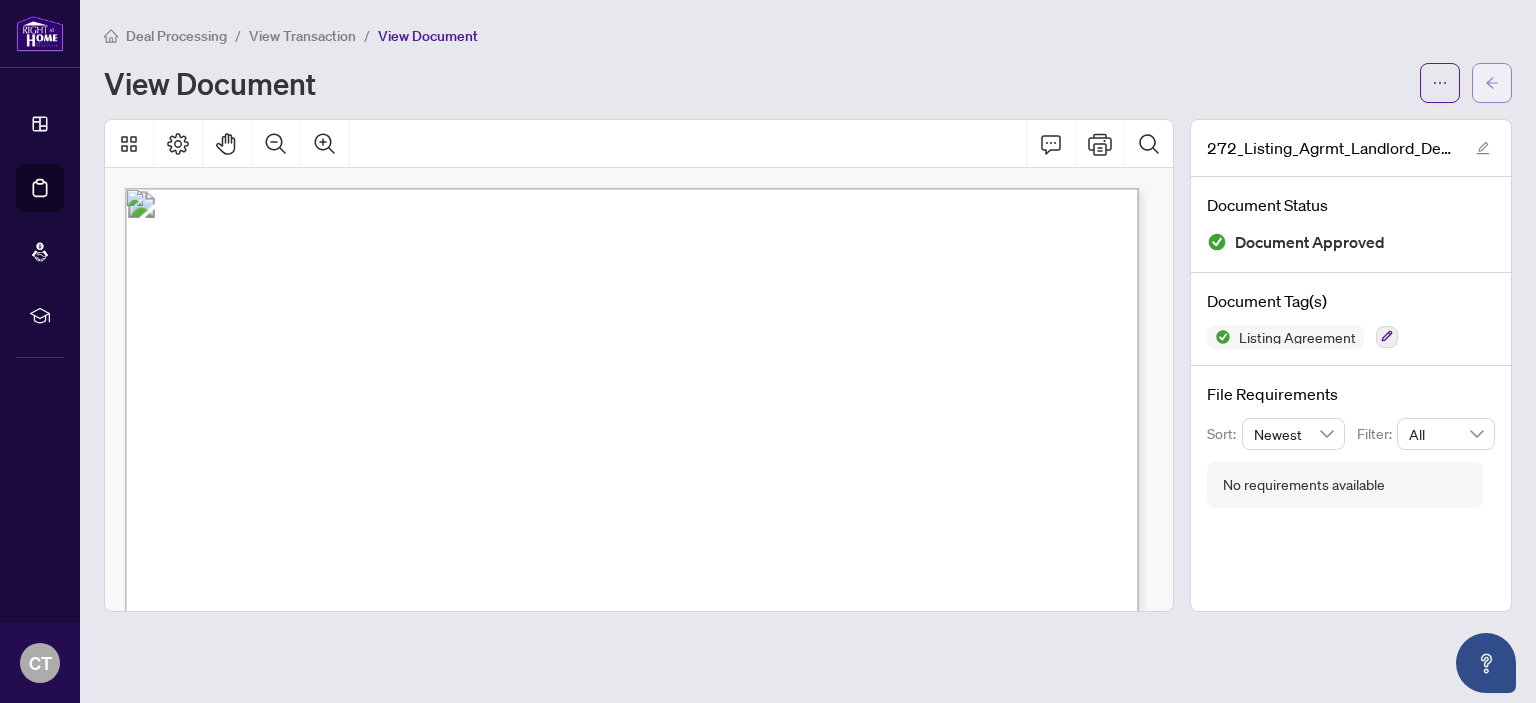 click at bounding box center (1492, 83) 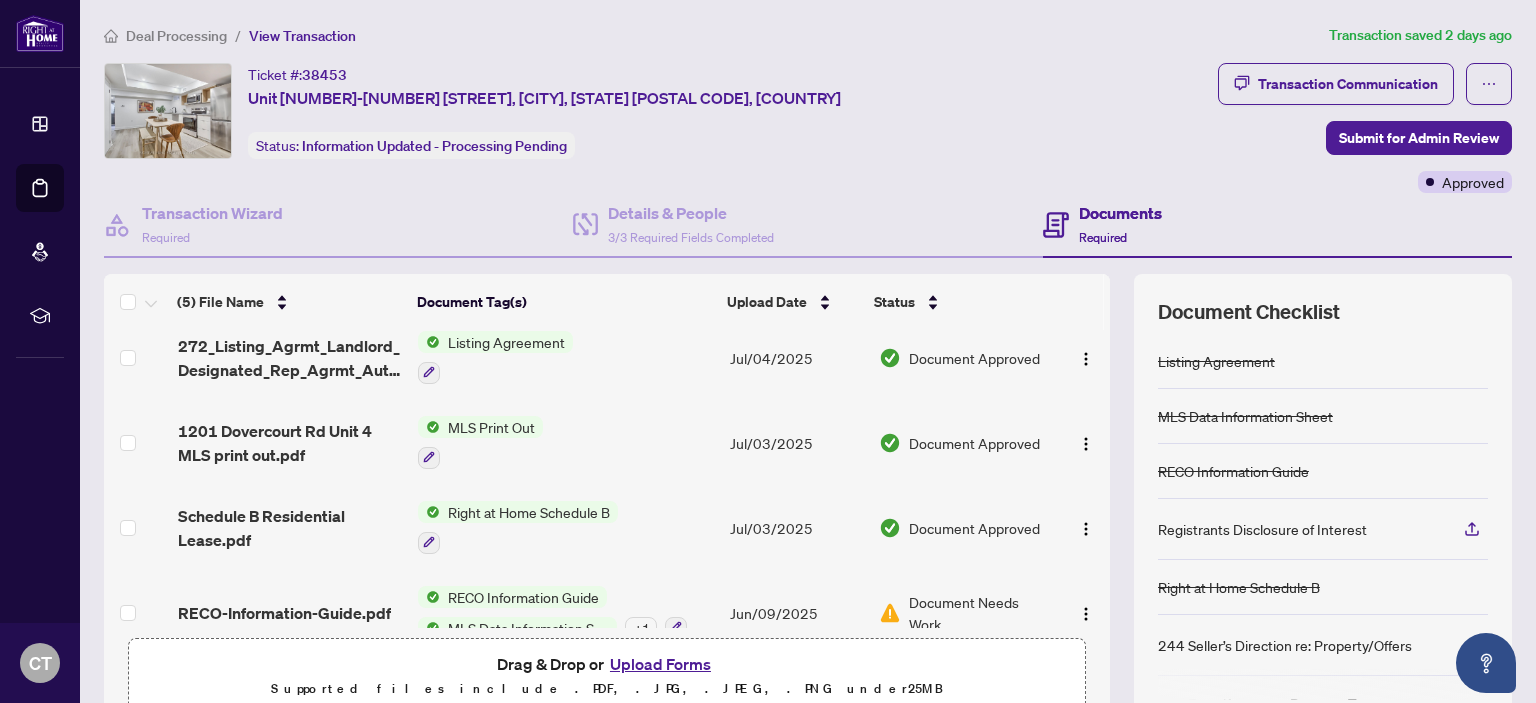 scroll, scrollTop: 130, scrollLeft: 0, axis: vertical 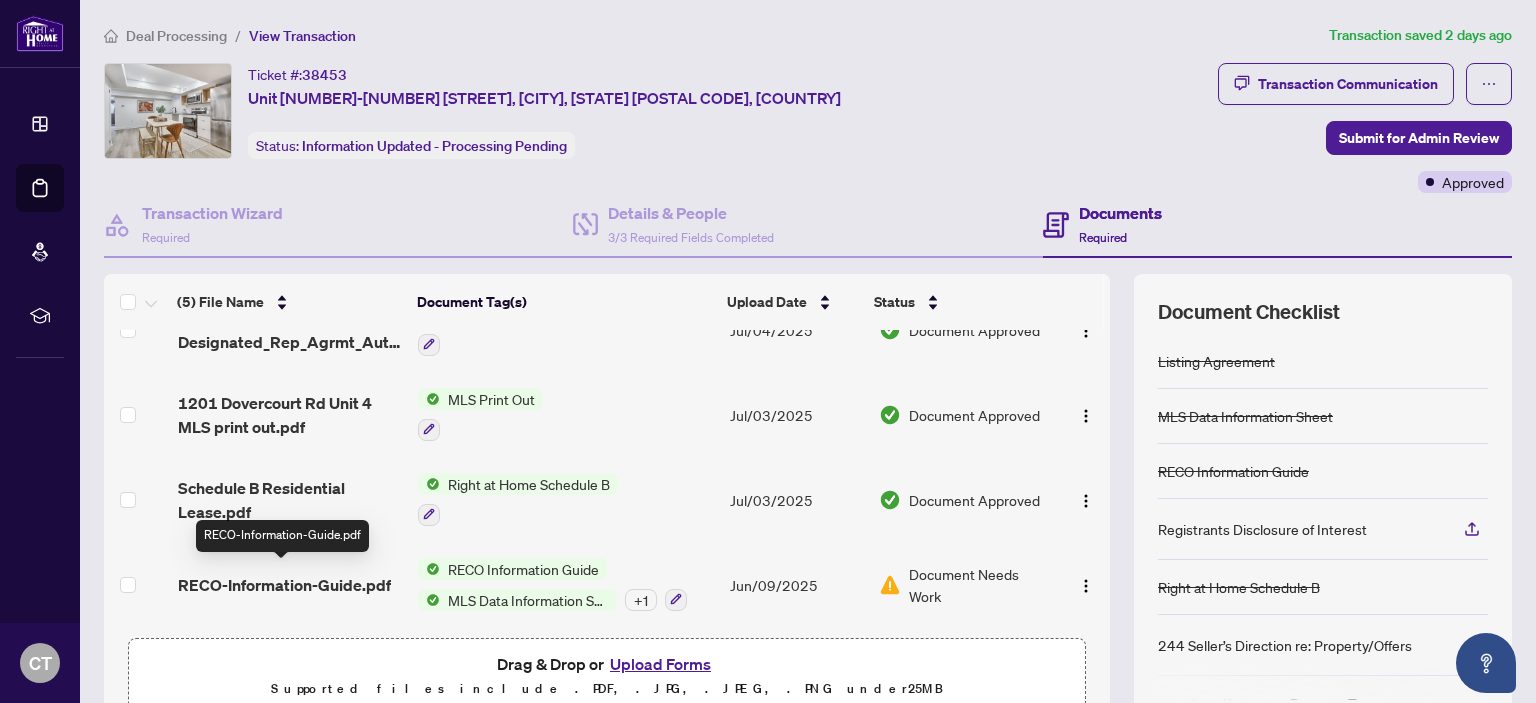 click on "RECO-Information-Guide.pdf" at bounding box center [284, 585] 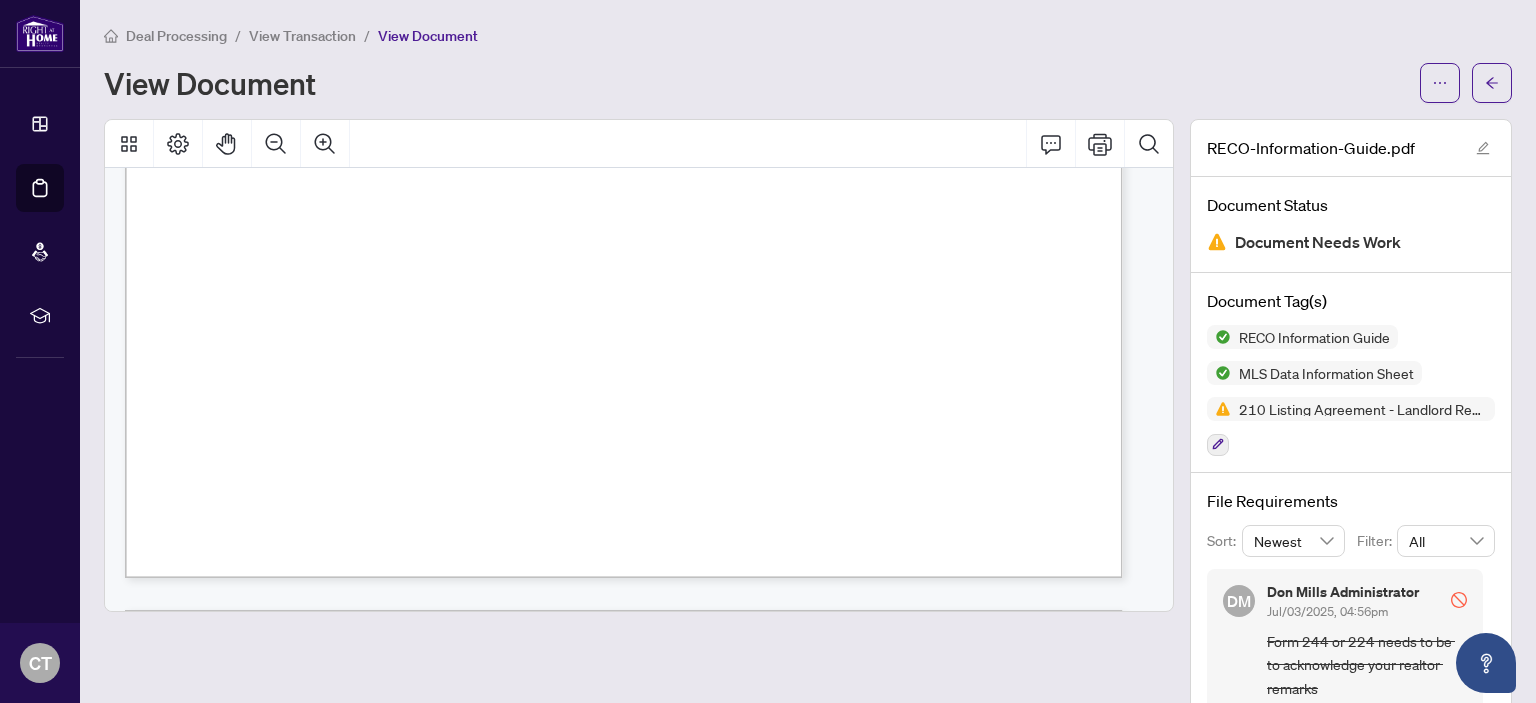 scroll, scrollTop: 32200, scrollLeft: 0, axis: vertical 